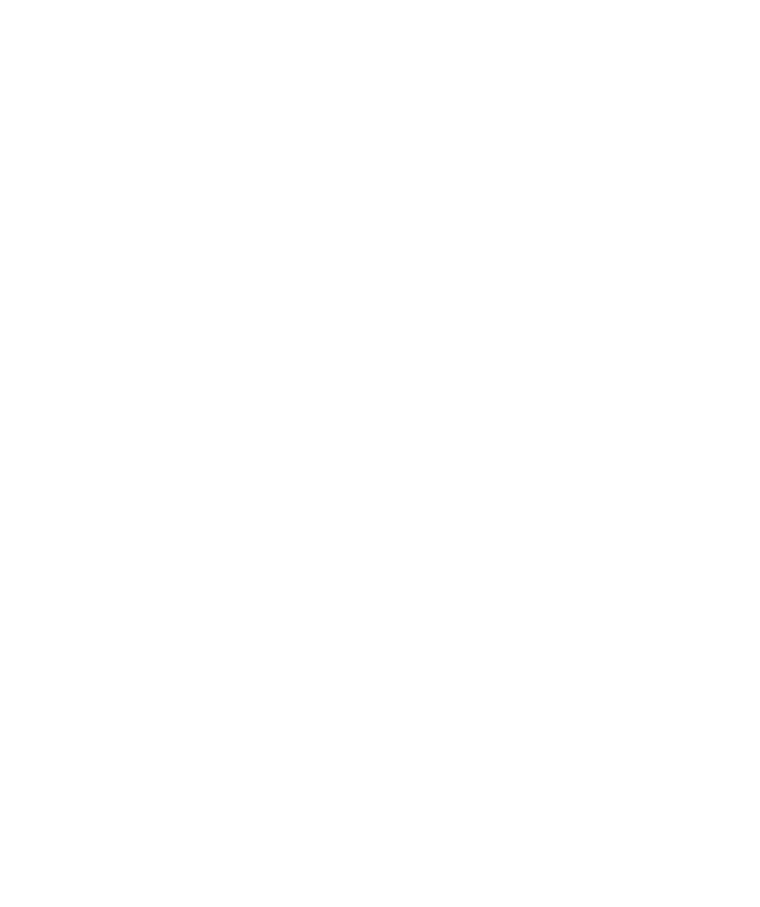 select on "*" 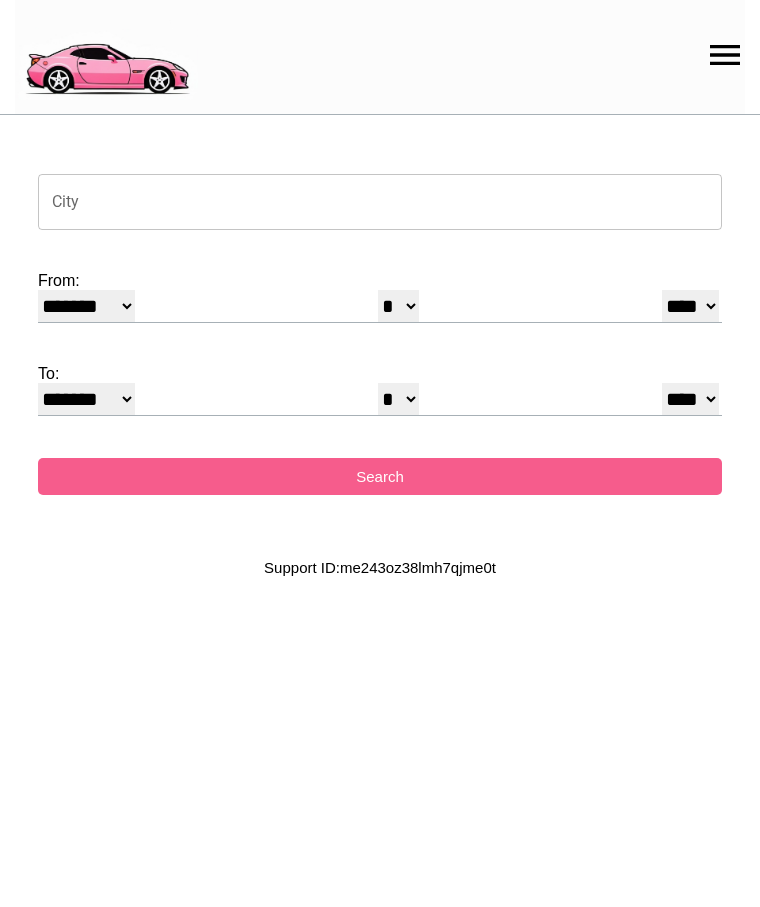 scroll, scrollTop: 0, scrollLeft: 0, axis: both 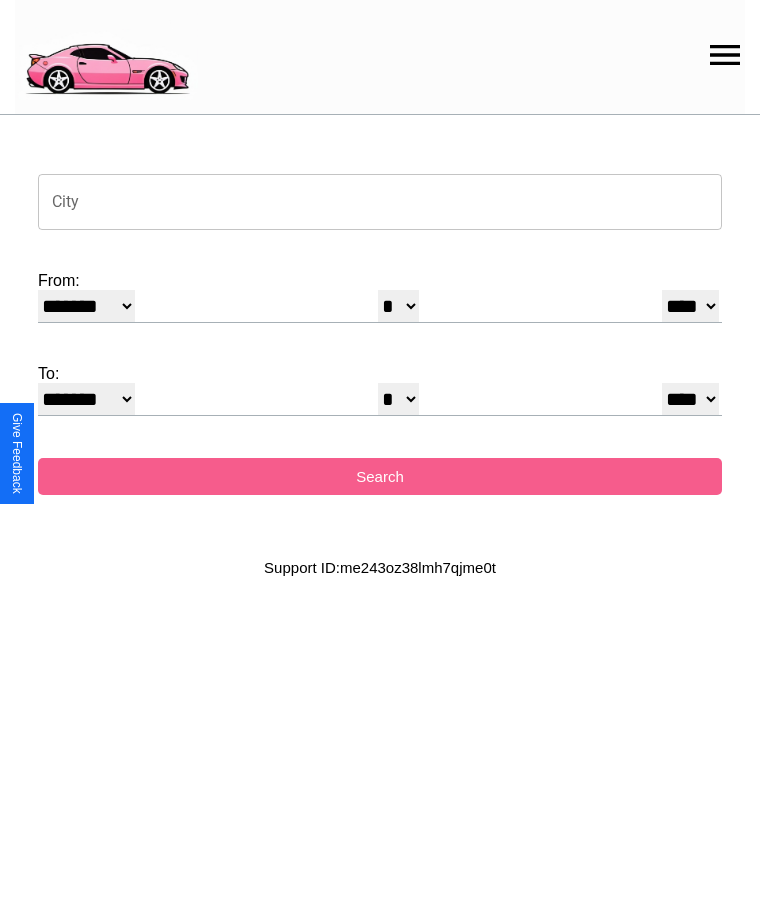click 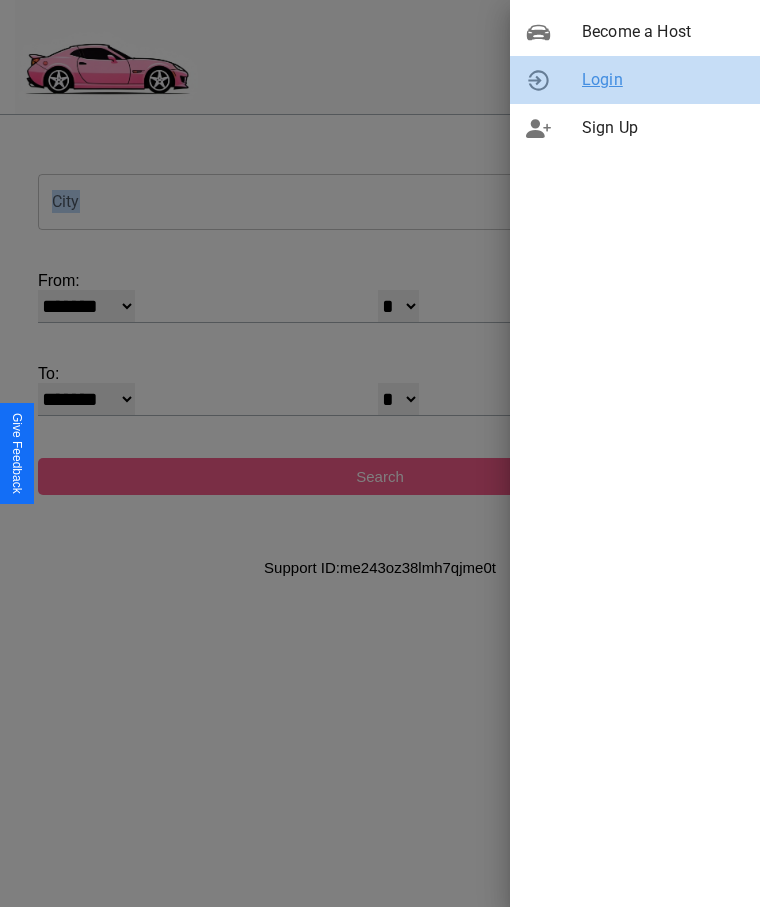 click on "Login" at bounding box center [663, 80] 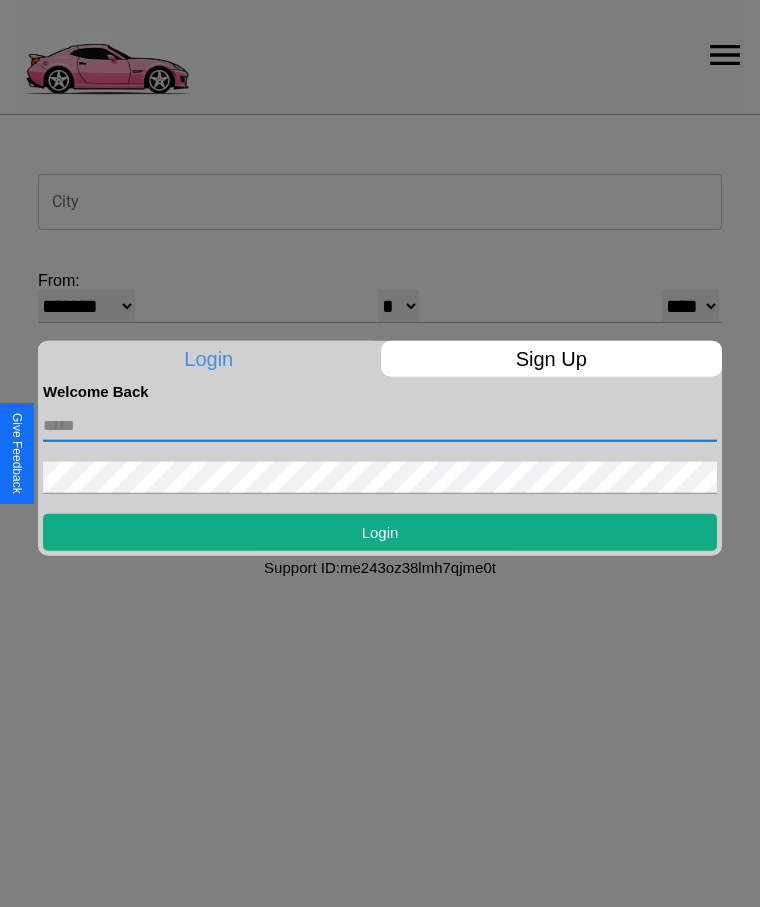 click at bounding box center (380, 425) 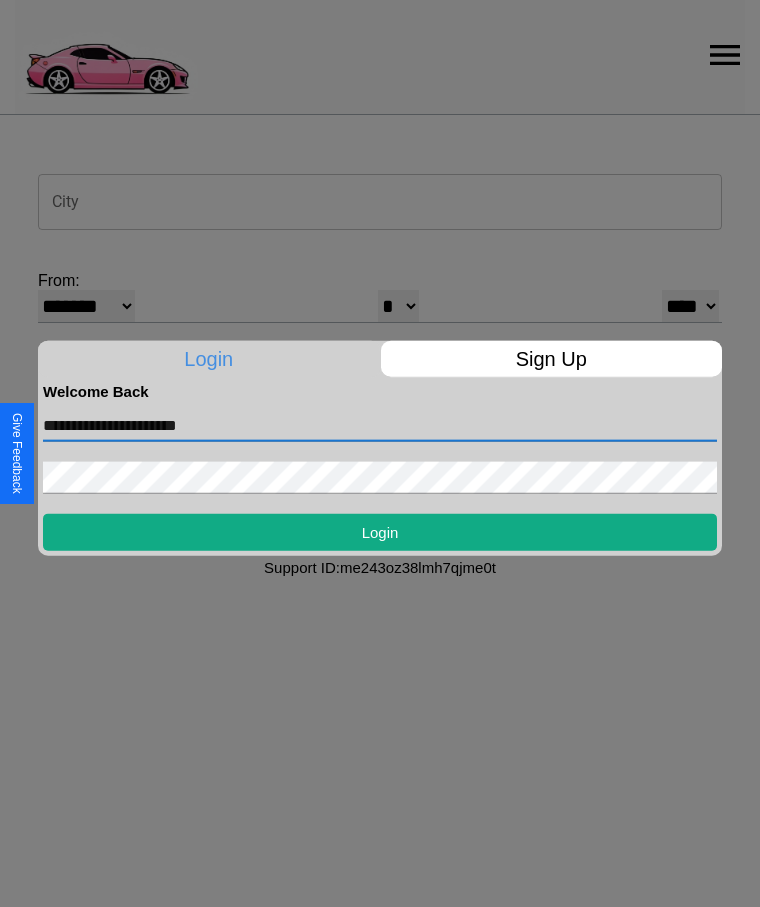 type on "**********" 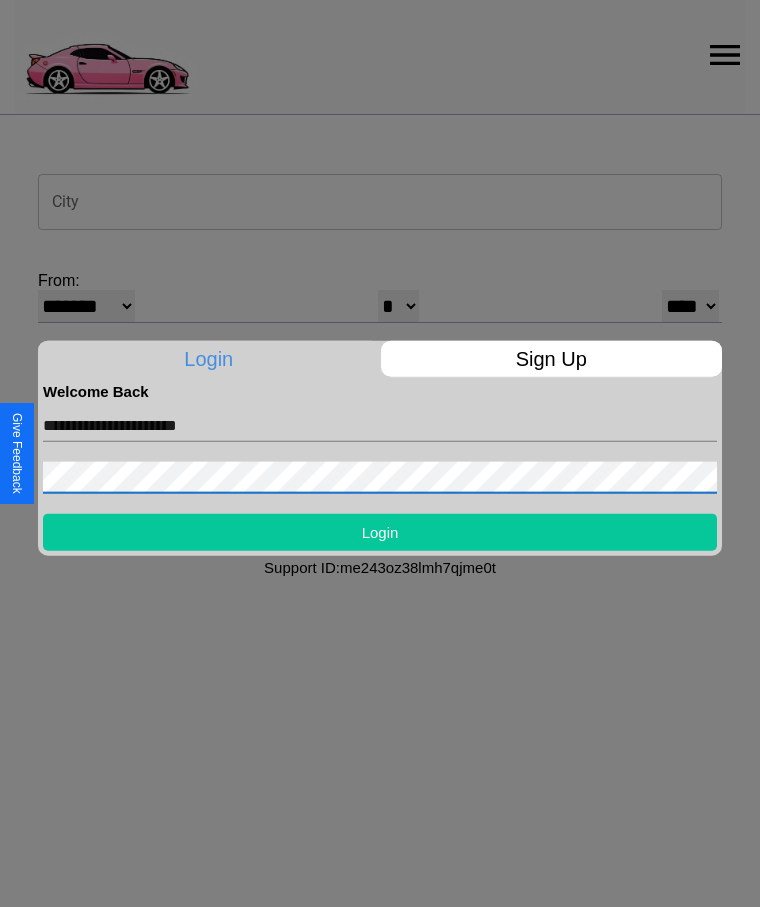 click on "Login" at bounding box center [380, 531] 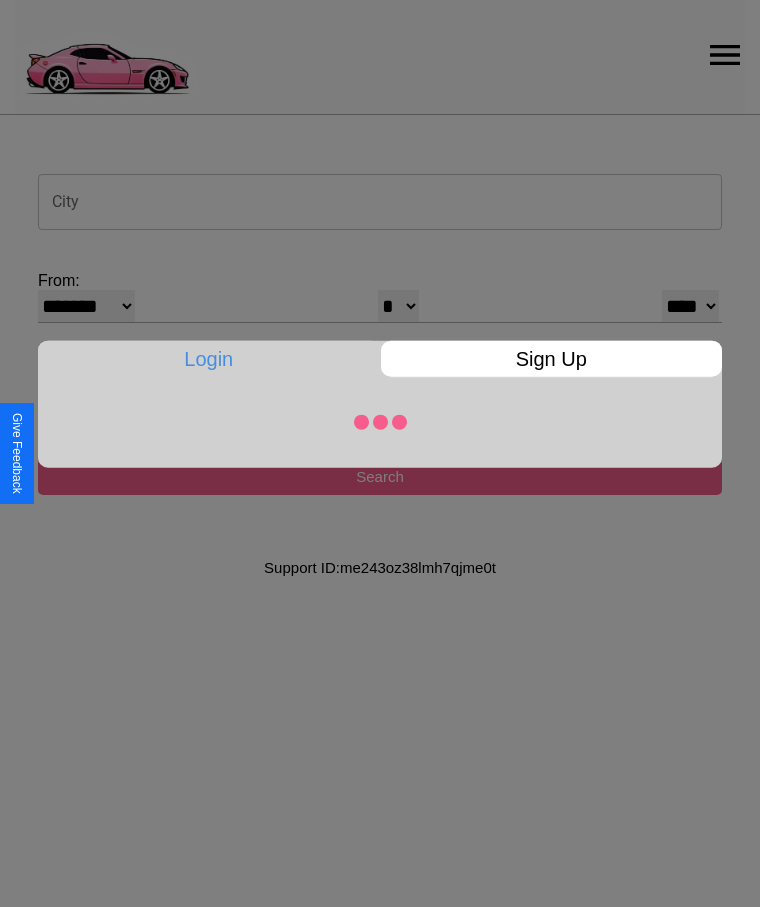 select on "*" 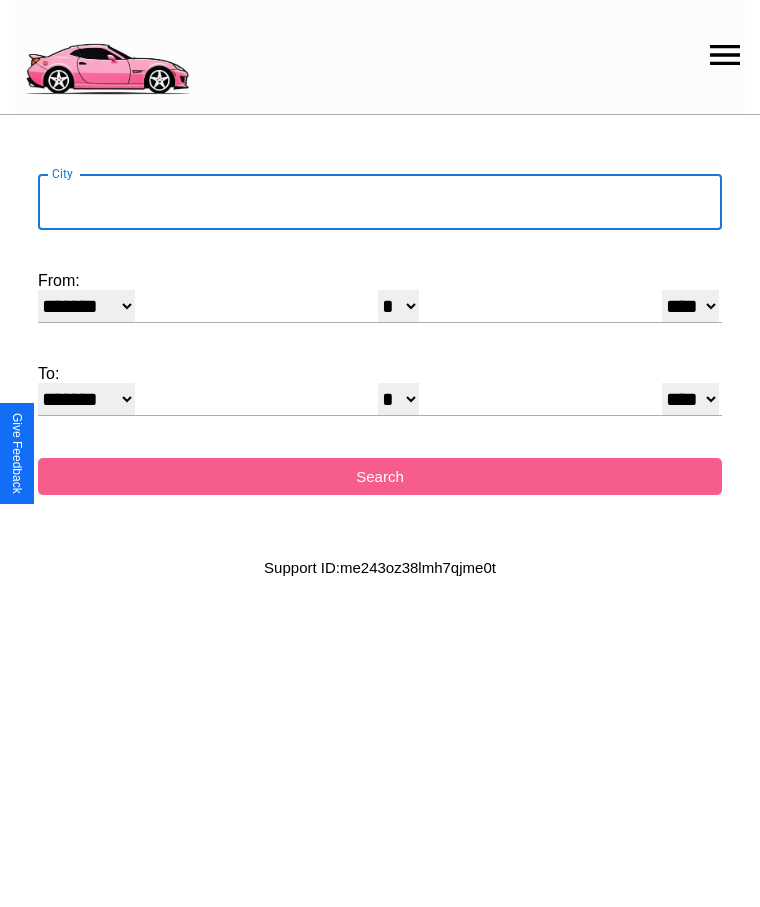 click on "City" at bounding box center [380, 202] 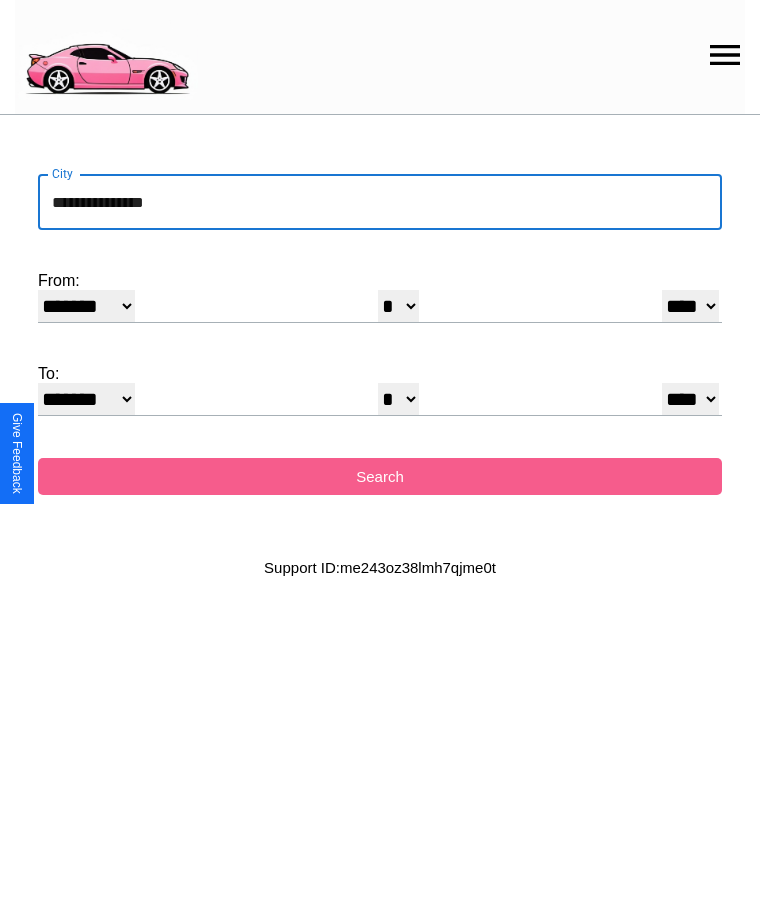 type on "**********" 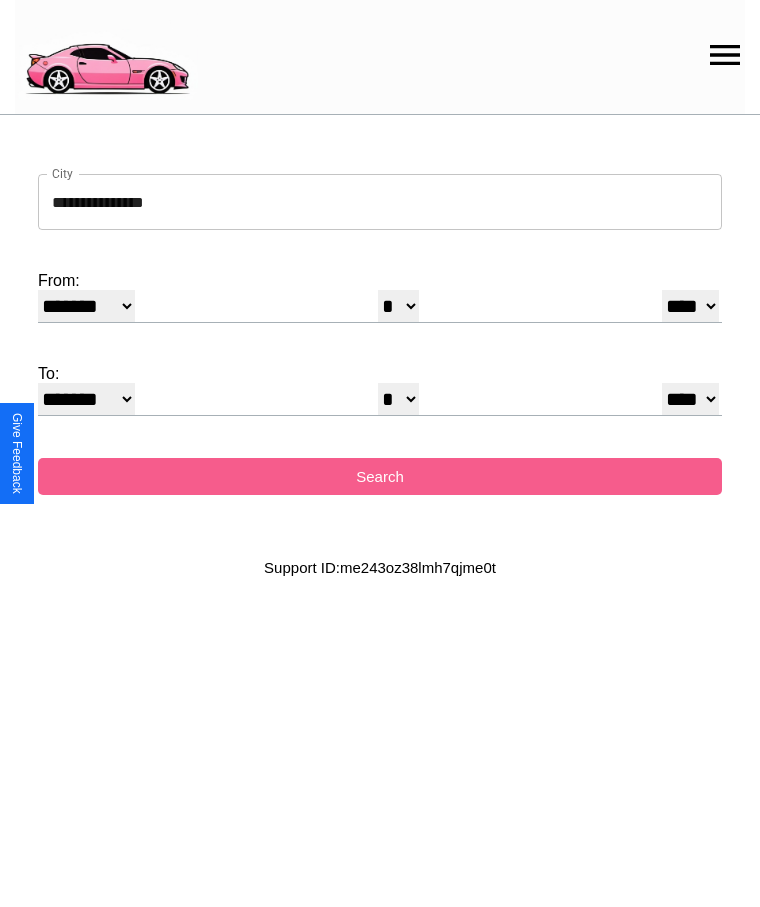 click on "******* ******** ***** ***** *** **** **** ****** ********* ******* ******** ********" at bounding box center [86, 306] 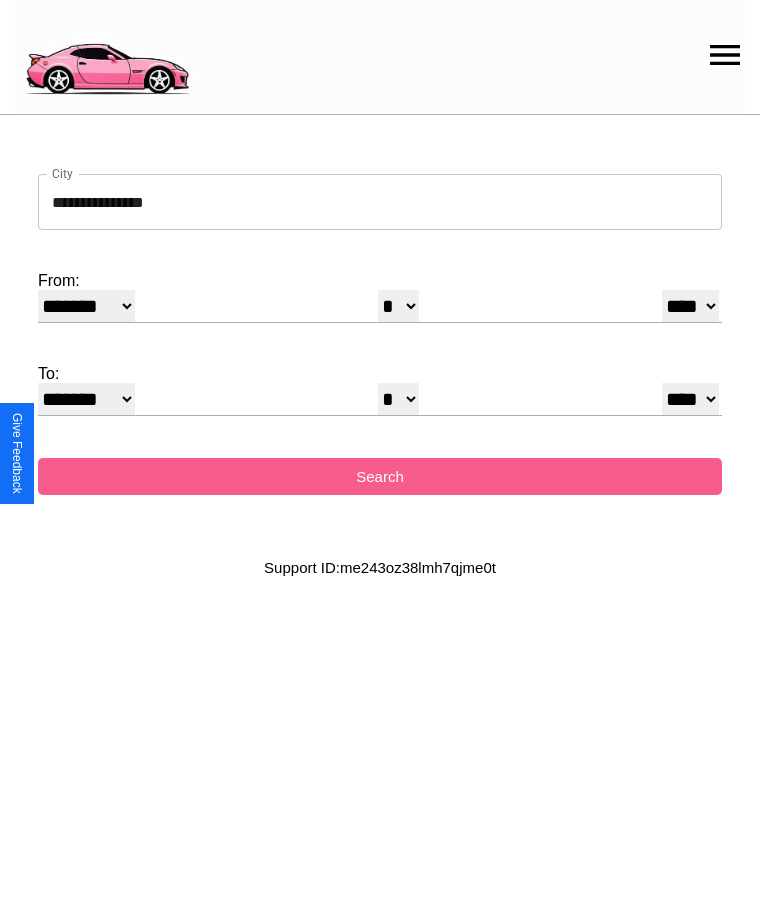 select on "*" 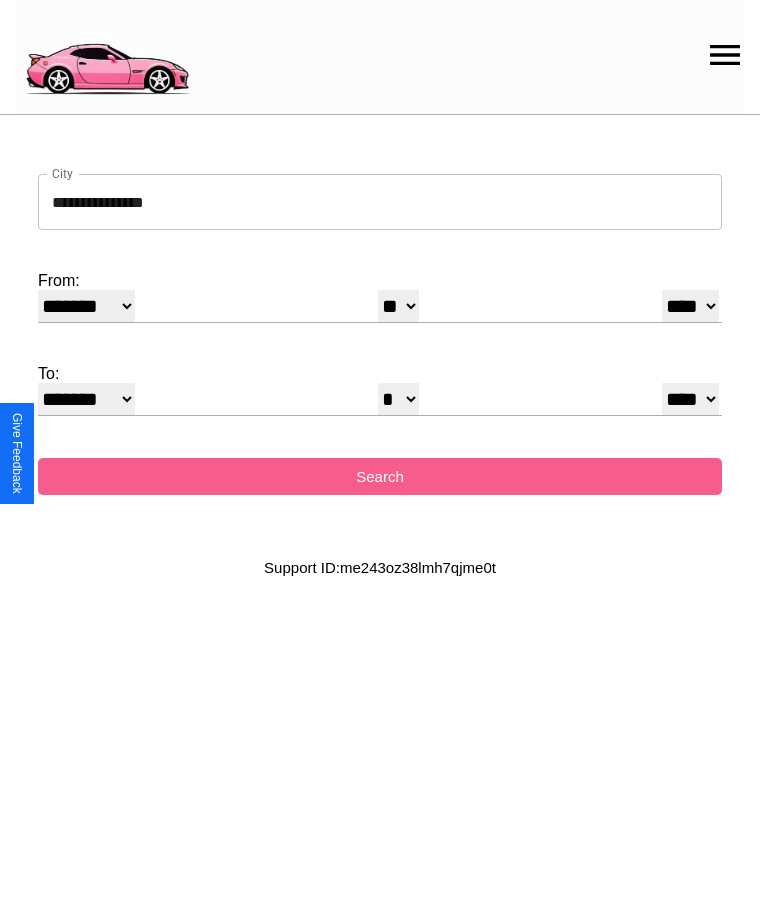 click on "**** **** **** **** **** **** **** **** **** ****" at bounding box center (690, 306) 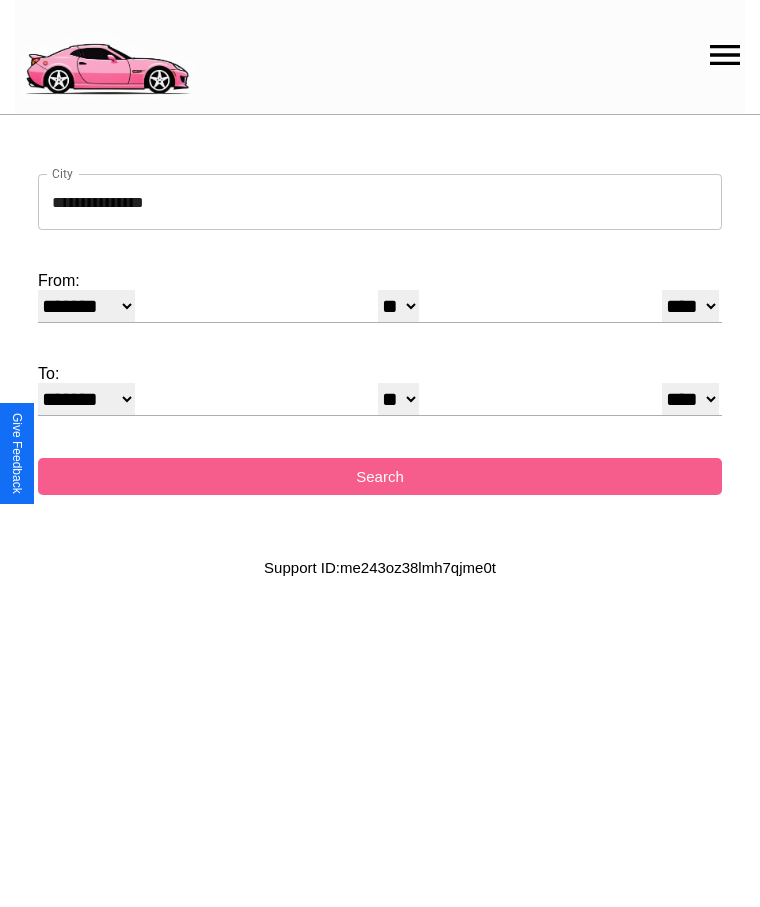 click on "******* ******** ***** ***** *** **** **** ****** ********* ******* ******** ********" at bounding box center [86, 399] 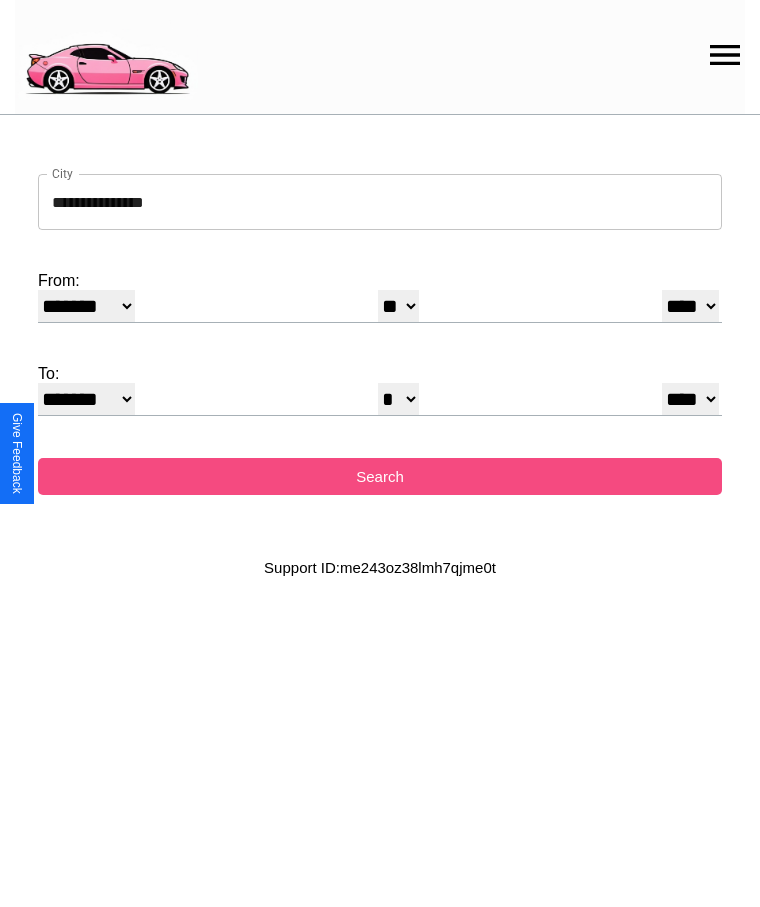 click on "Search" at bounding box center [380, 476] 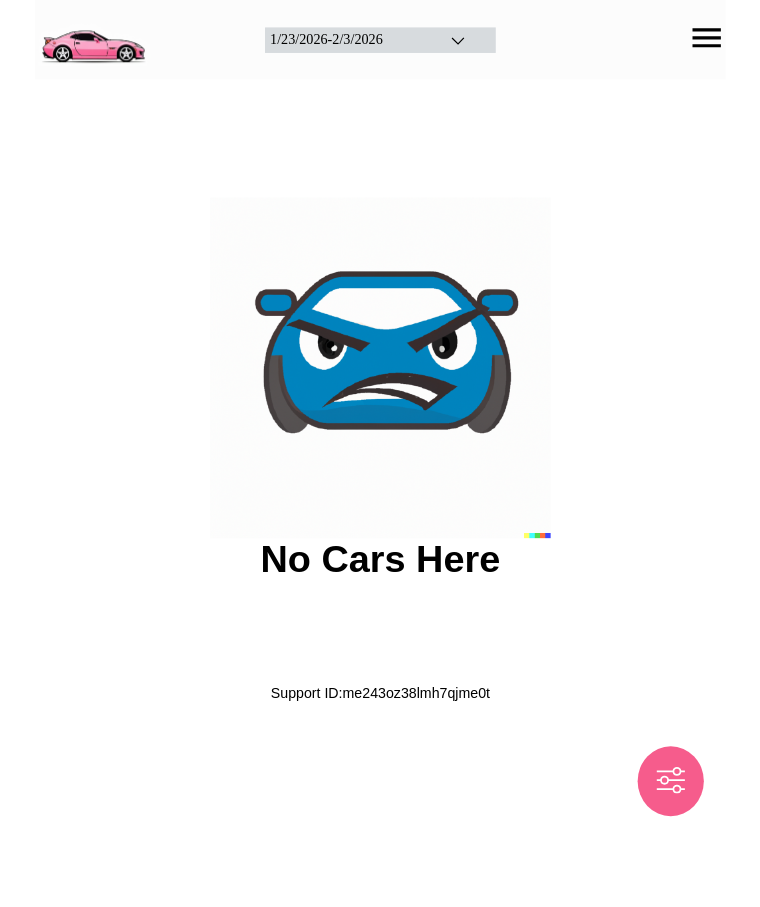 scroll, scrollTop: 0, scrollLeft: 0, axis: both 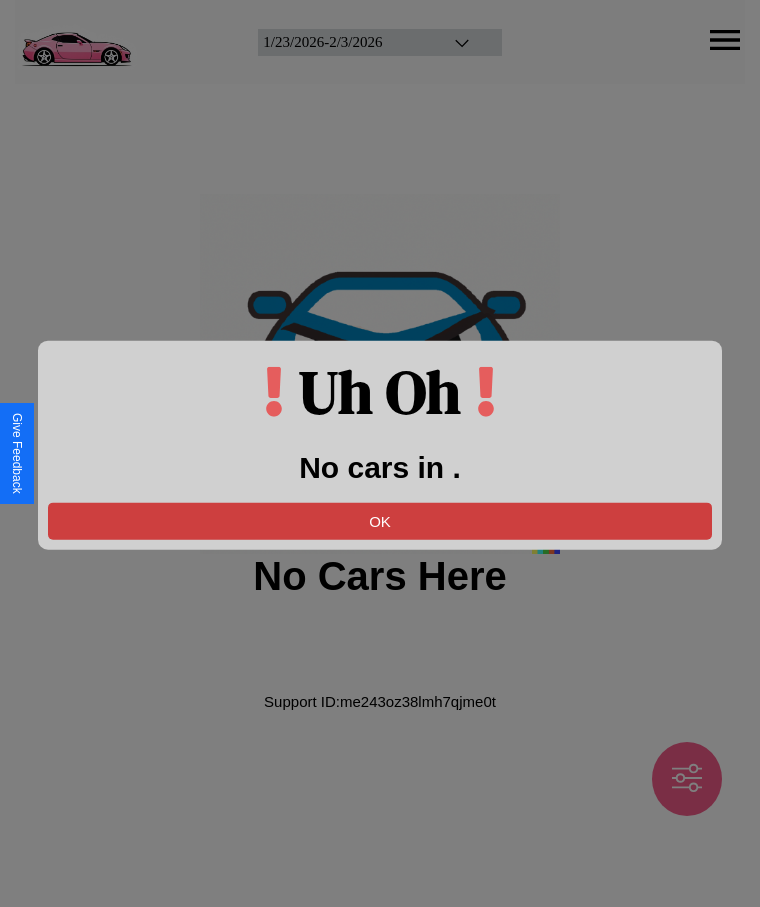 click on "OK" at bounding box center [380, 520] 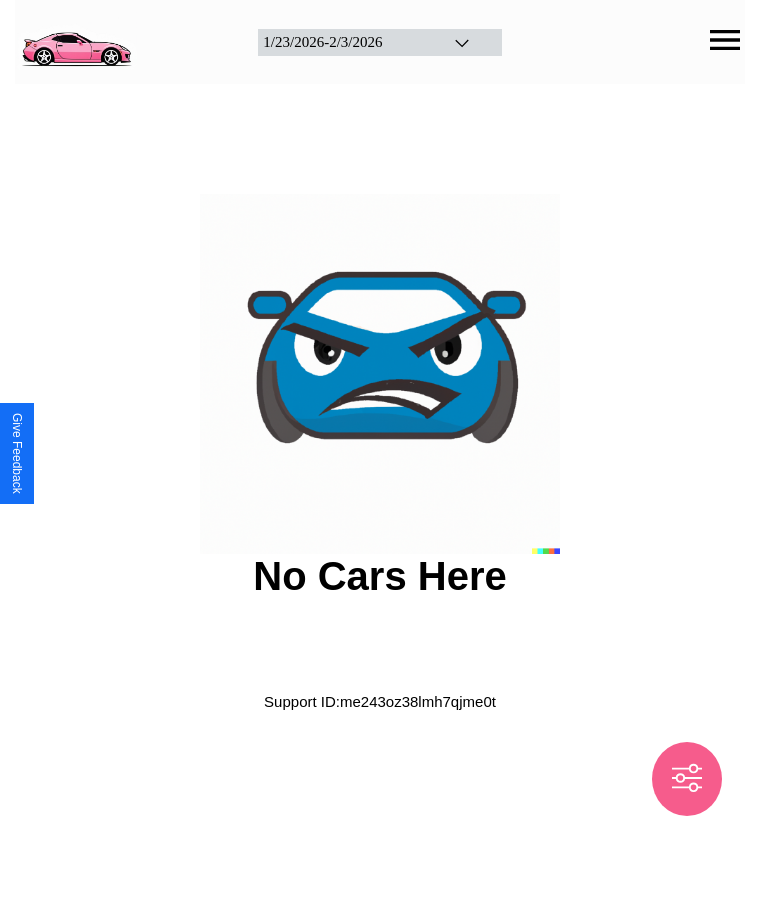 click at bounding box center (76, 40) 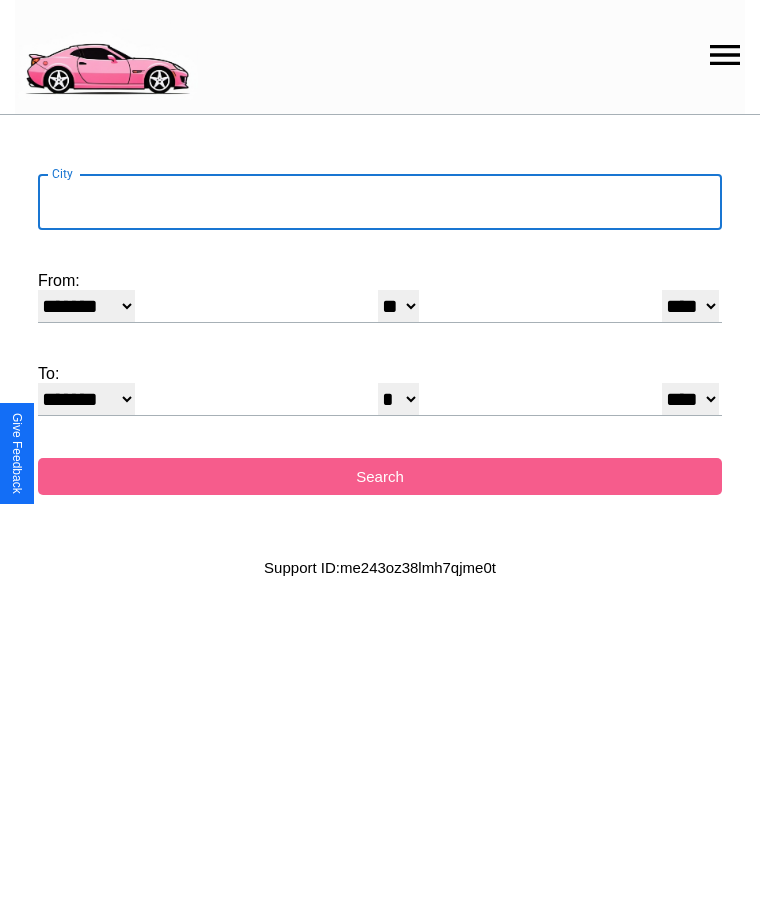 click on "City" at bounding box center [380, 202] 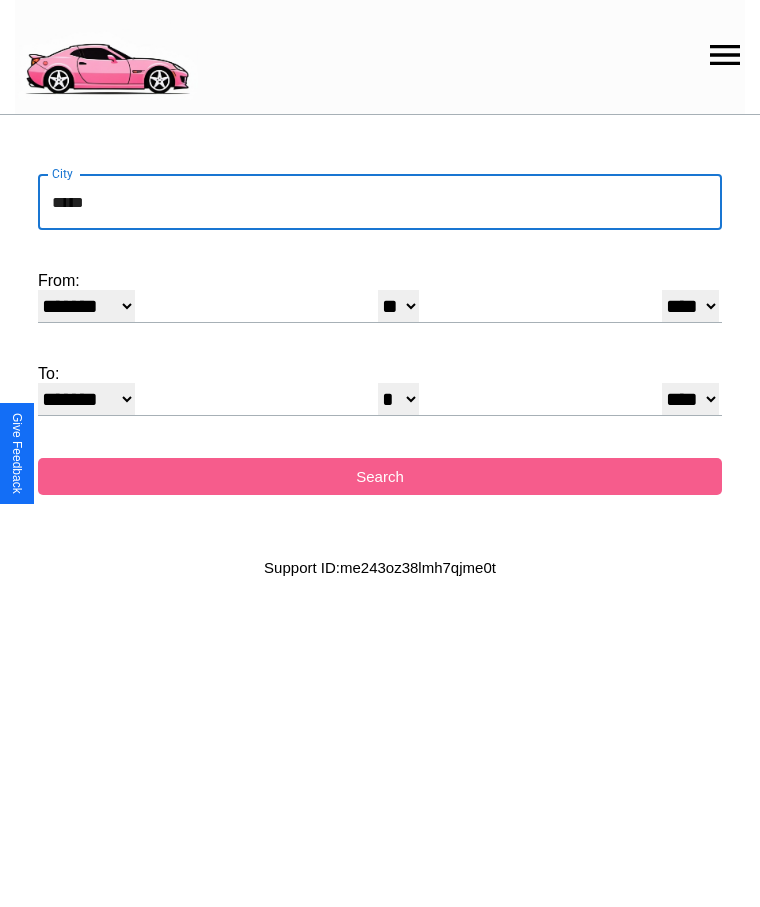 type on "*****" 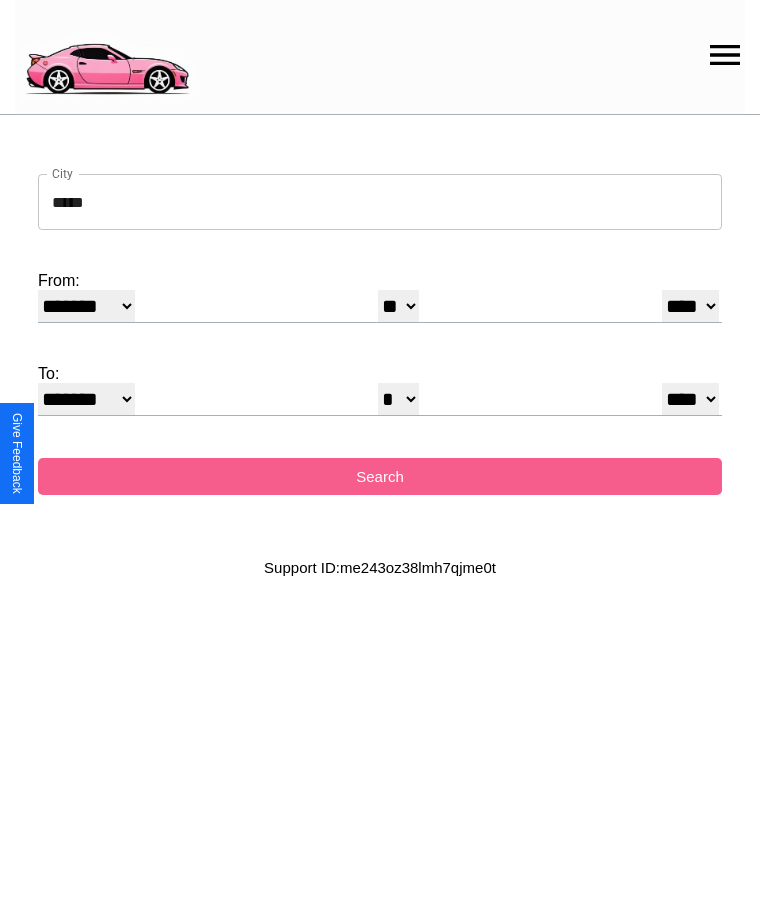 select on "*" 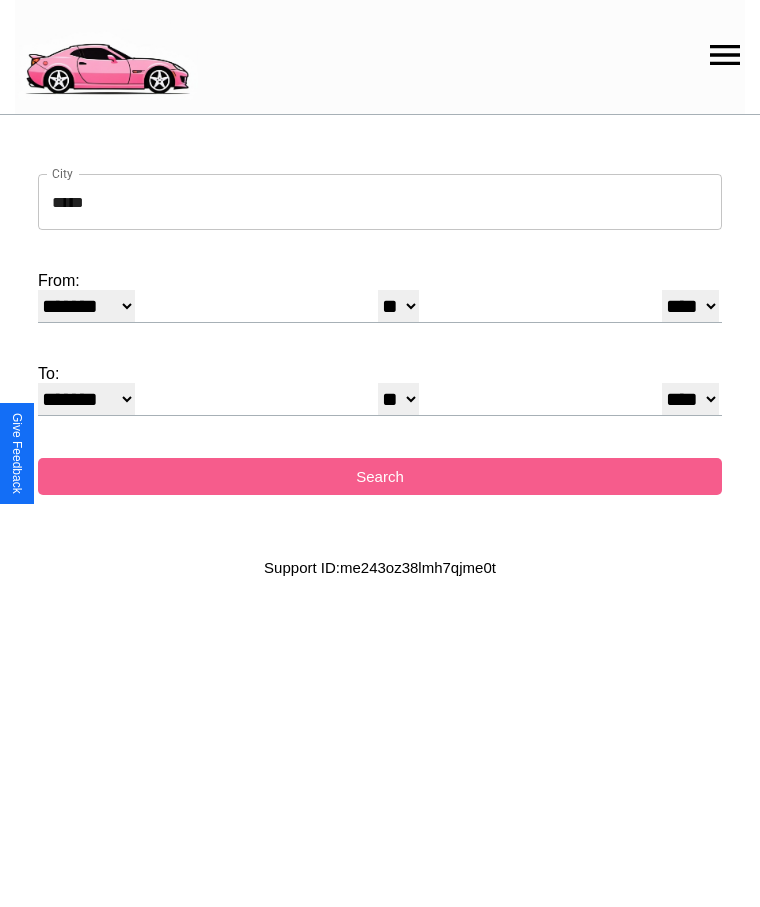 click on "* * * * * * * * * ** ** ** ** ** ** ** ** ** ** ** ** ** ** ** ** ** ** **" at bounding box center (398, 306) 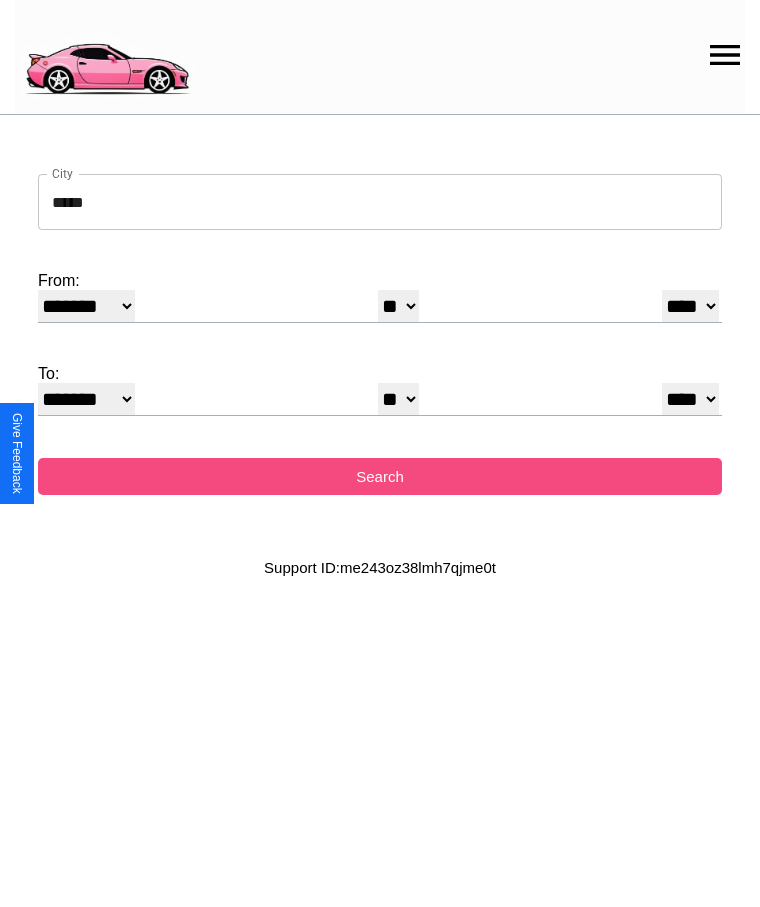 click on "Search" at bounding box center (380, 476) 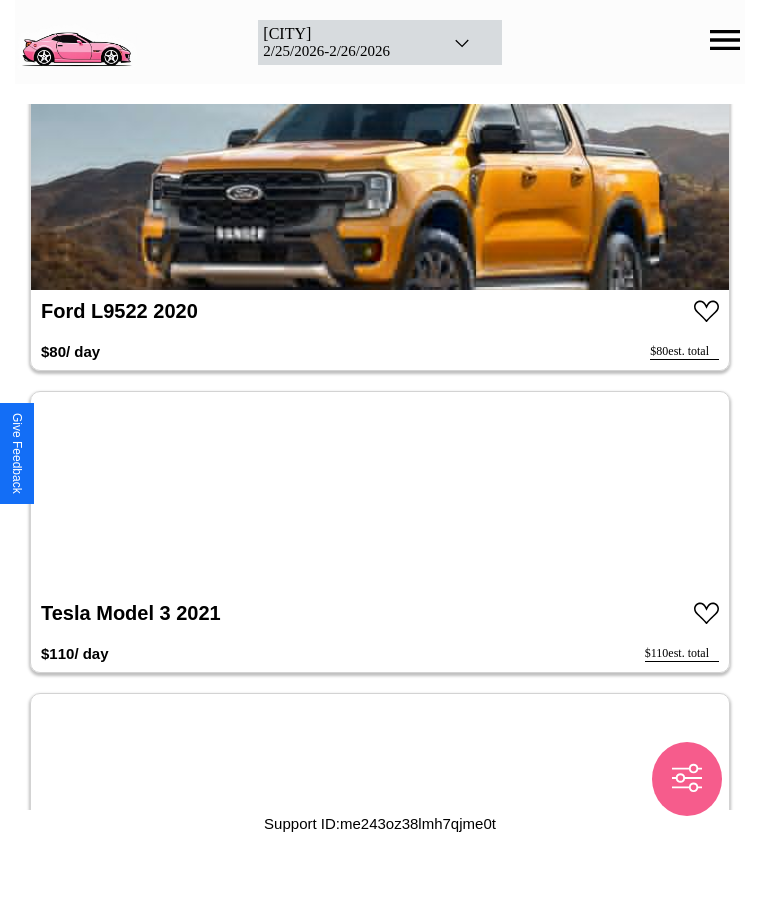 scroll, scrollTop: 8878, scrollLeft: 0, axis: vertical 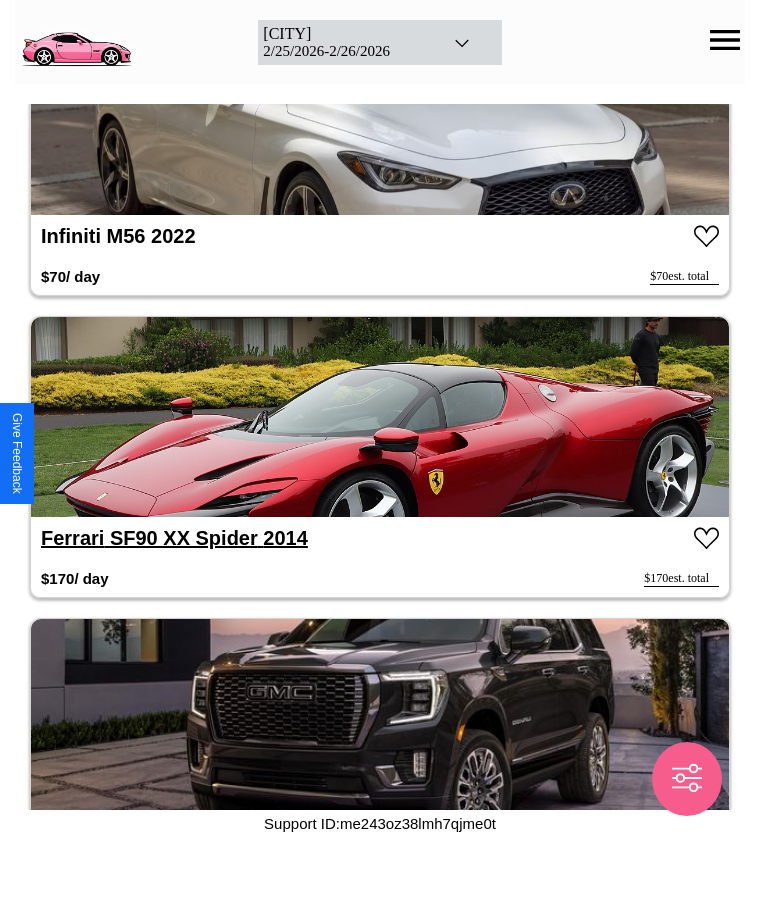 click on "Ferrari   SF90 XX Spider   2014" at bounding box center (174, 538) 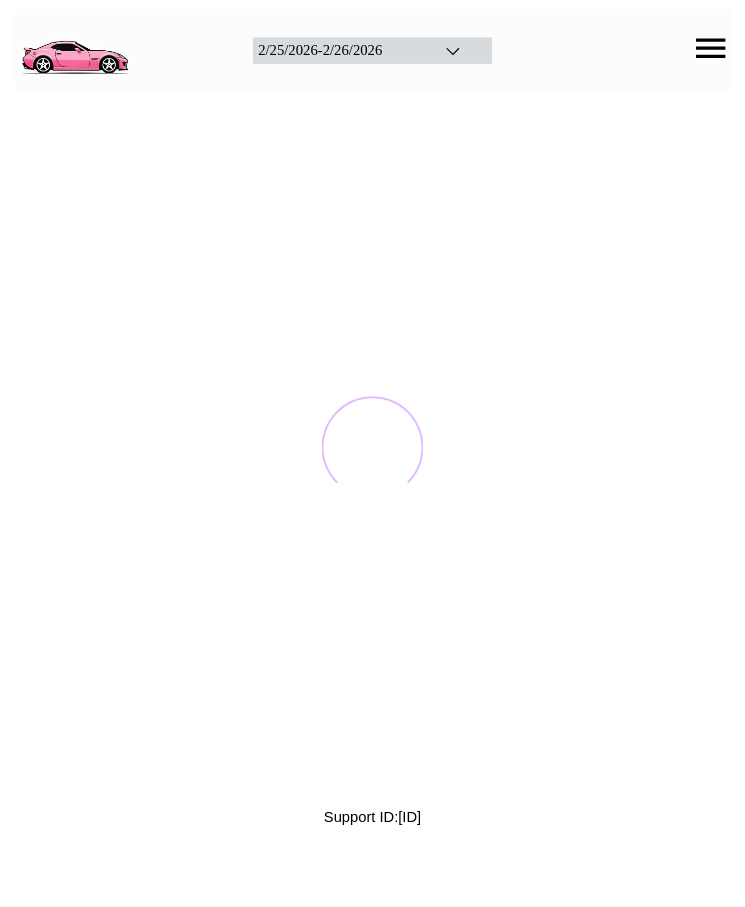 scroll, scrollTop: 0, scrollLeft: 0, axis: both 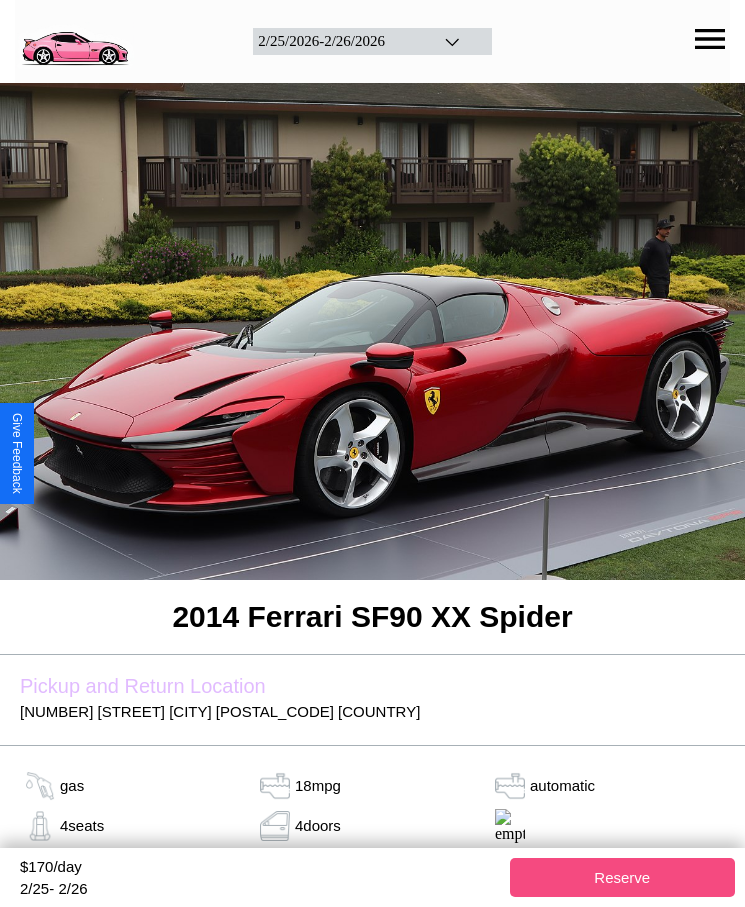 click on "Reserve" at bounding box center [623, 877] 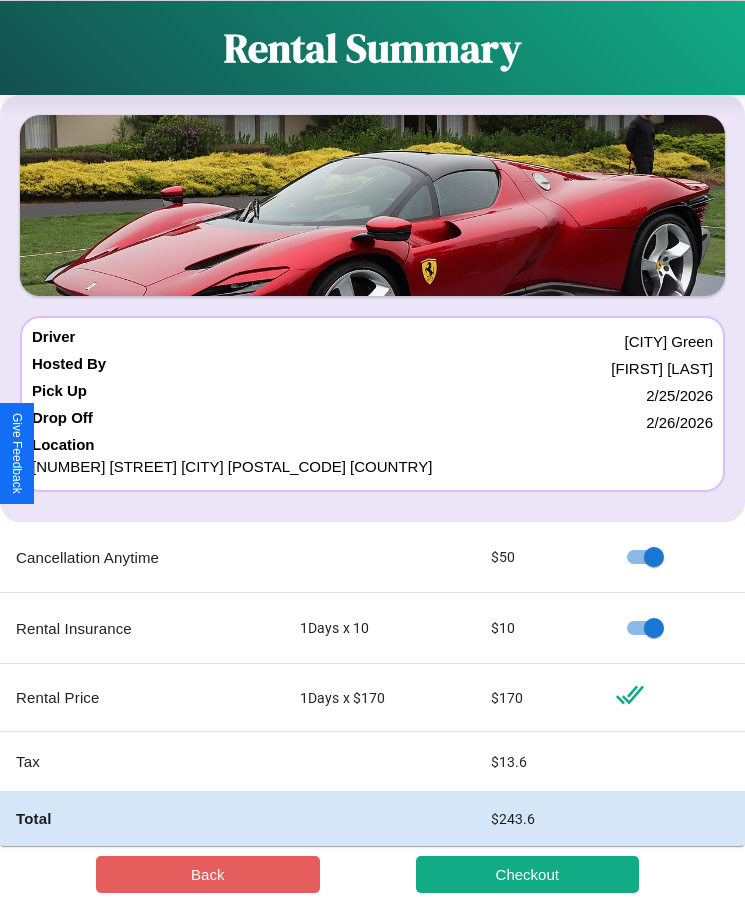 scroll, scrollTop: 23, scrollLeft: 0, axis: vertical 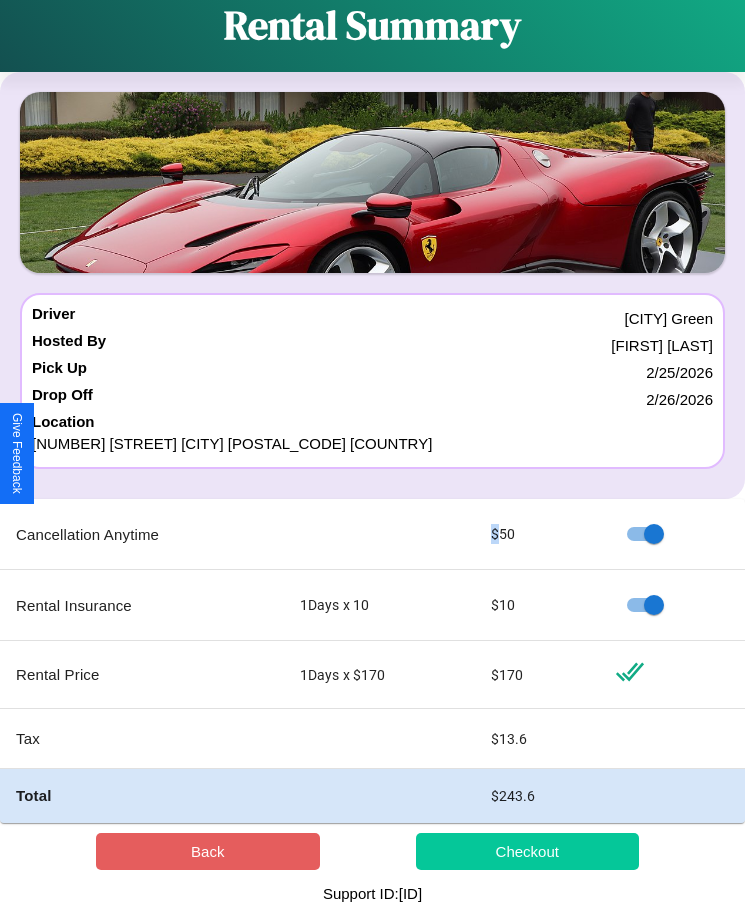 click on "Checkout" at bounding box center (528, 851) 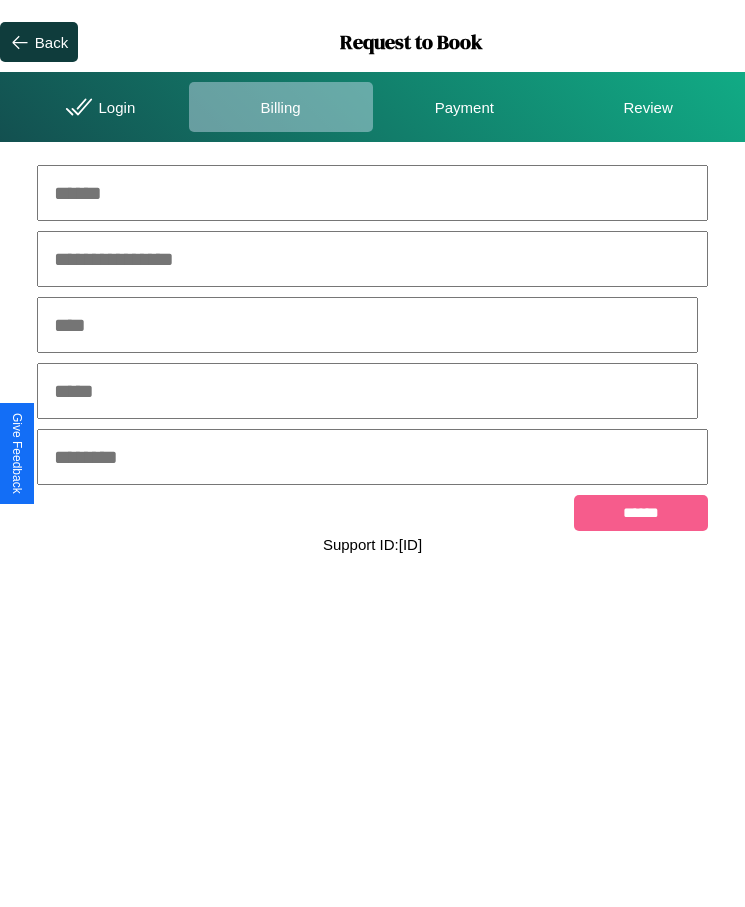 scroll, scrollTop: 0, scrollLeft: 0, axis: both 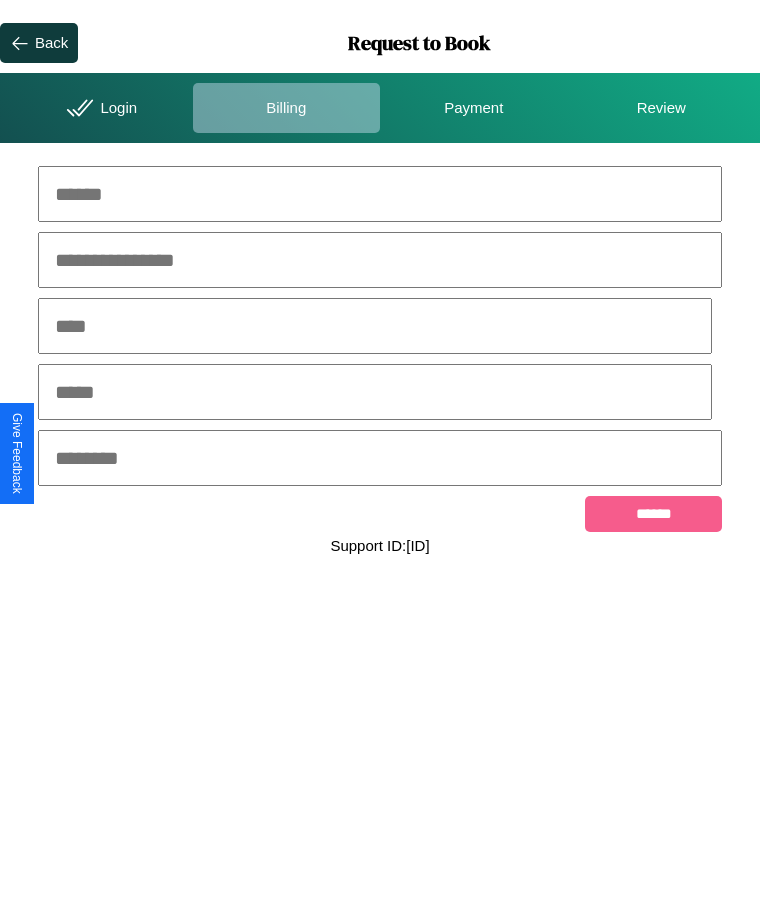 click at bounding box center [380, 194] 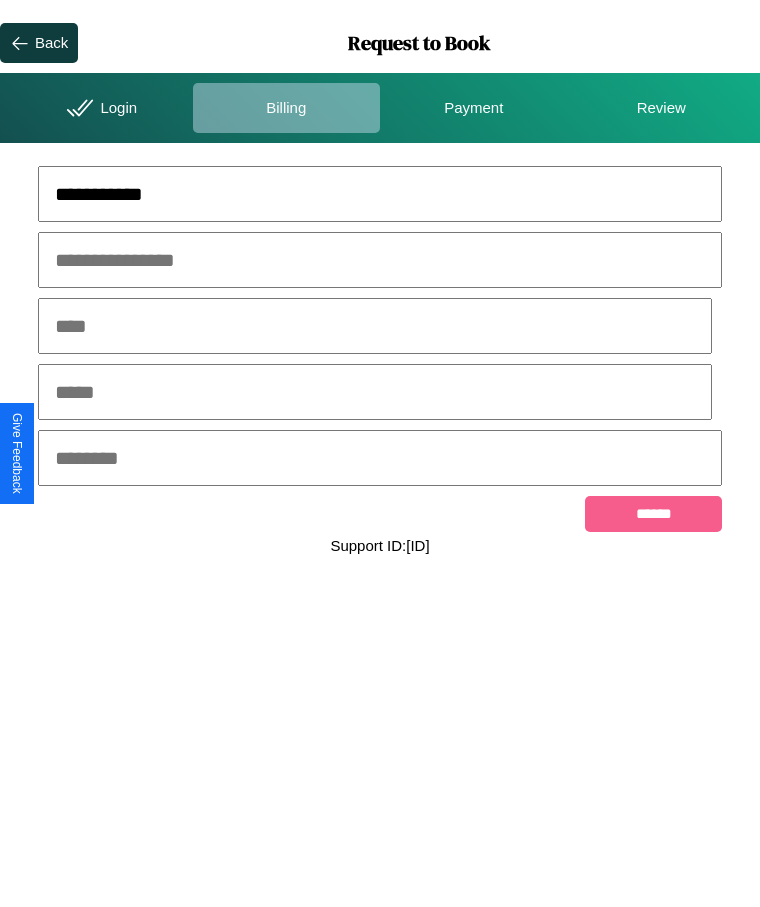 type on "**********" 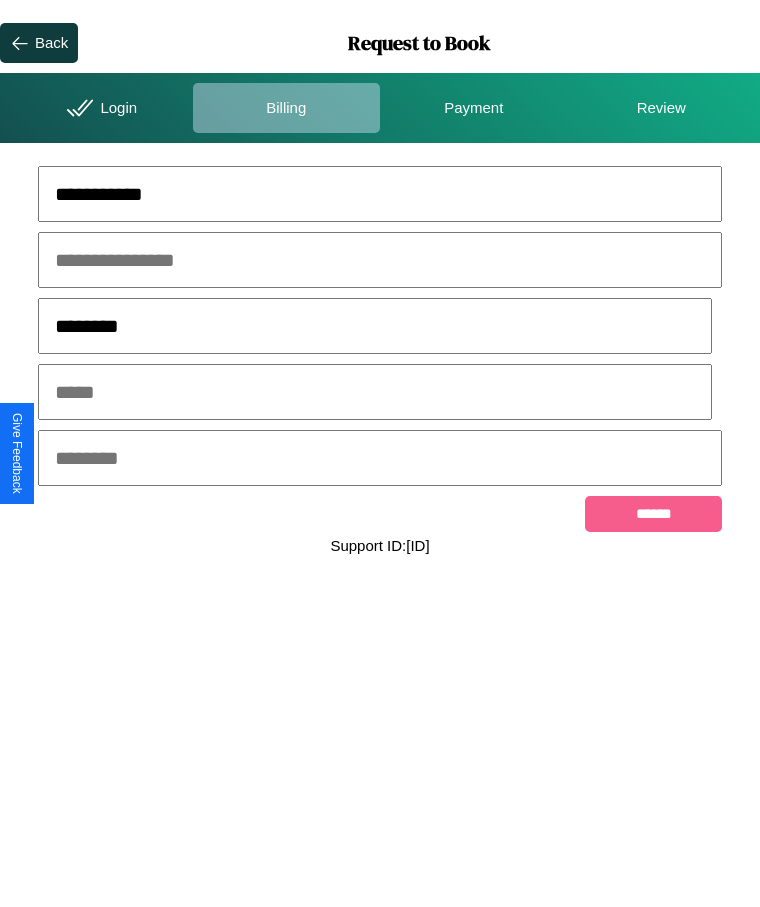 type on "********" 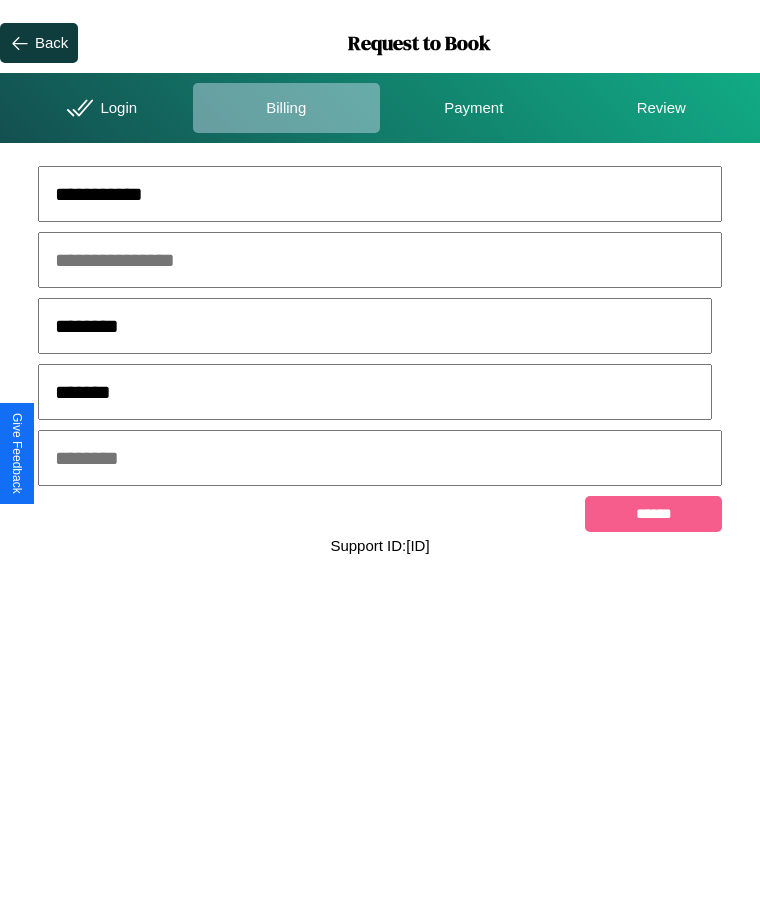 type on "*******" 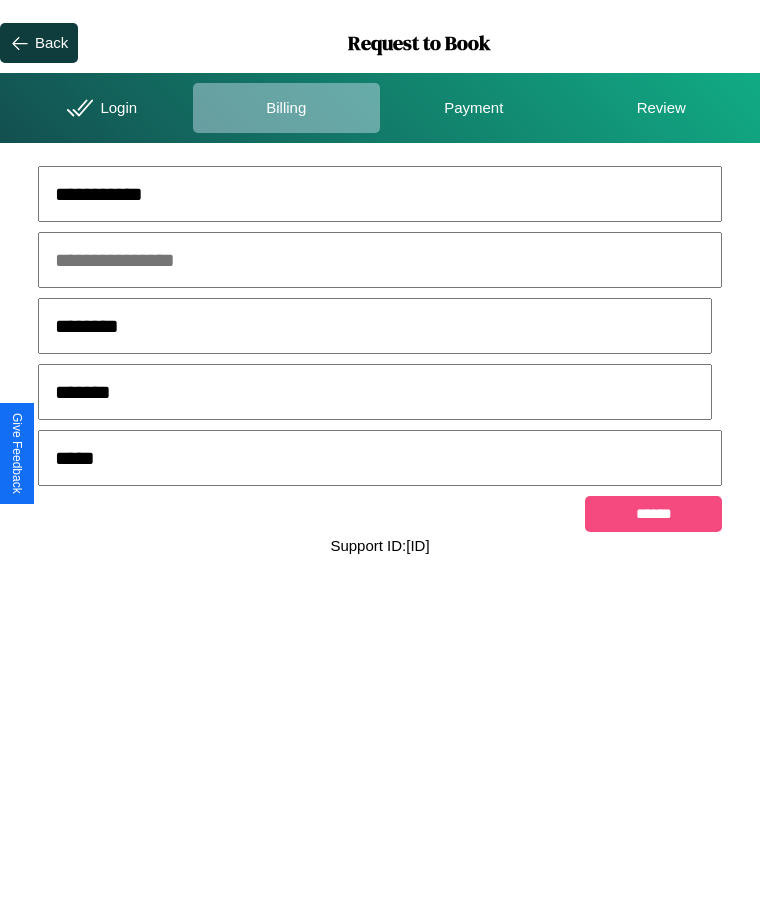 type on "*****" 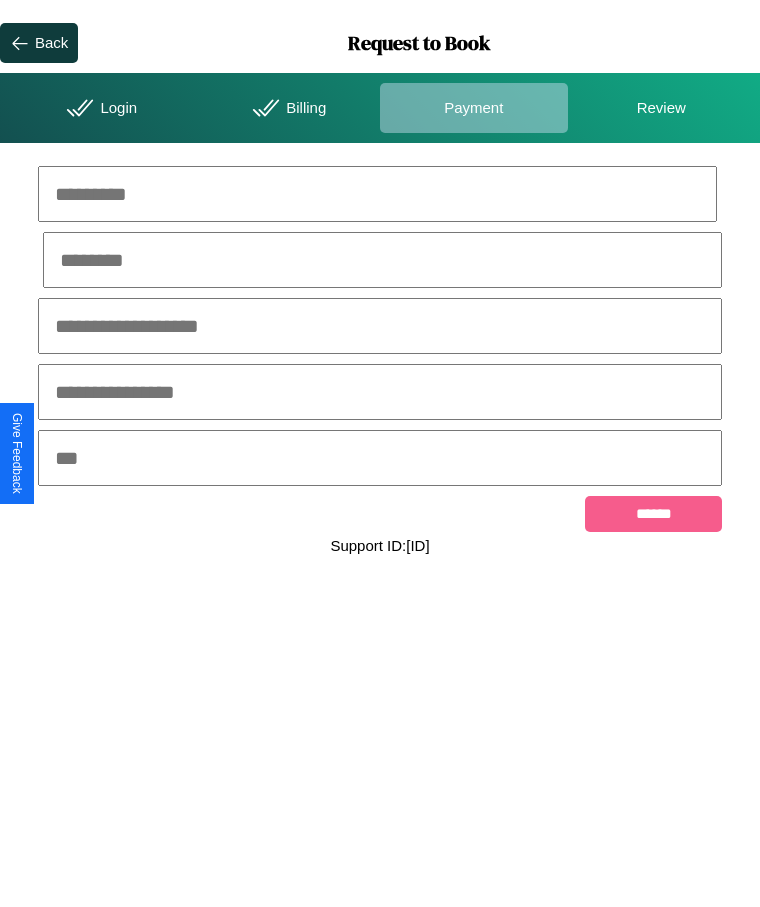 click at bounding box center [377, 194] 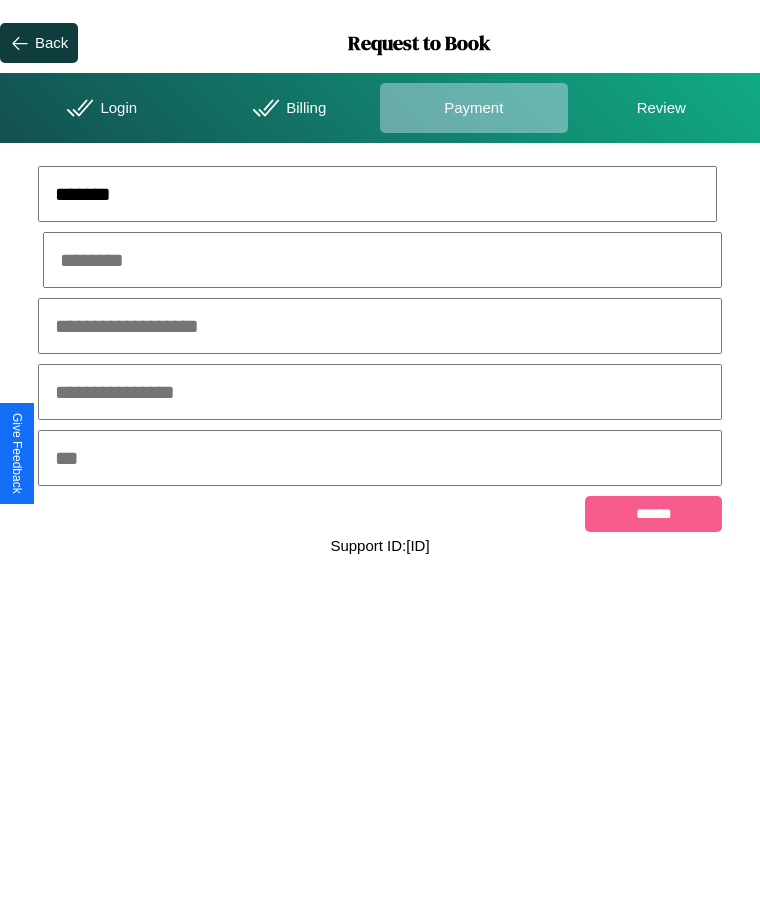 type on "*******" 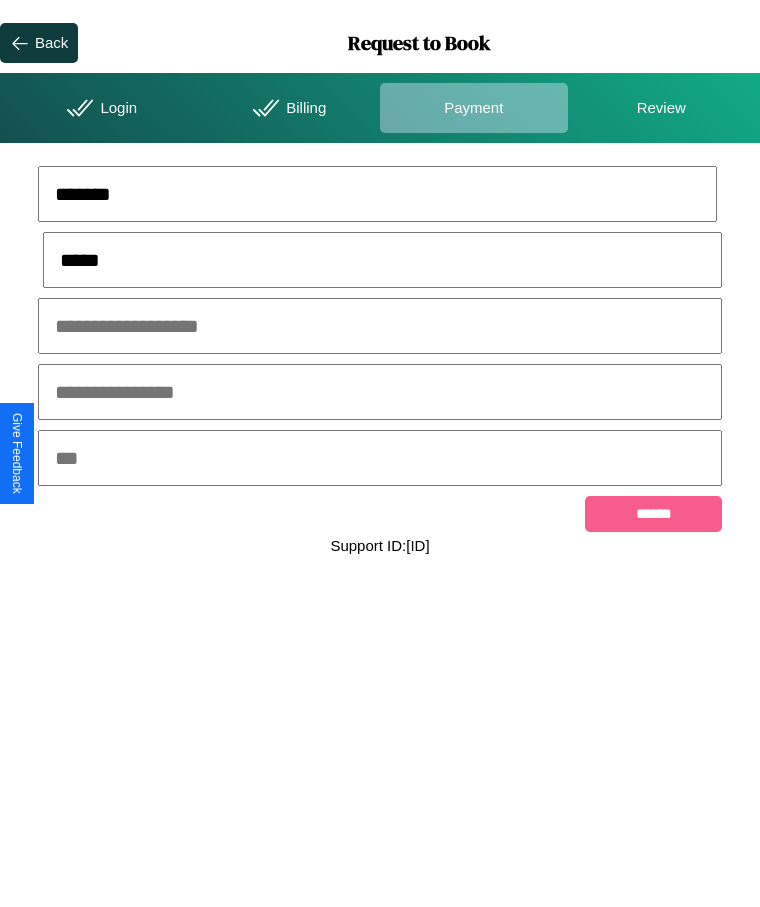 type on "*****" 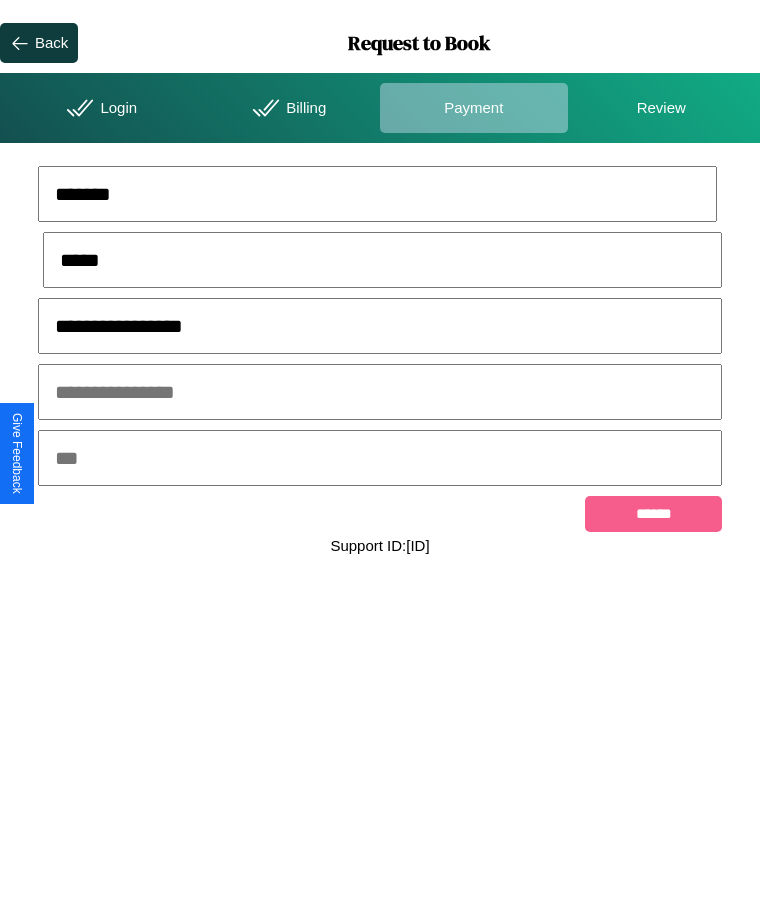 type on "**********" 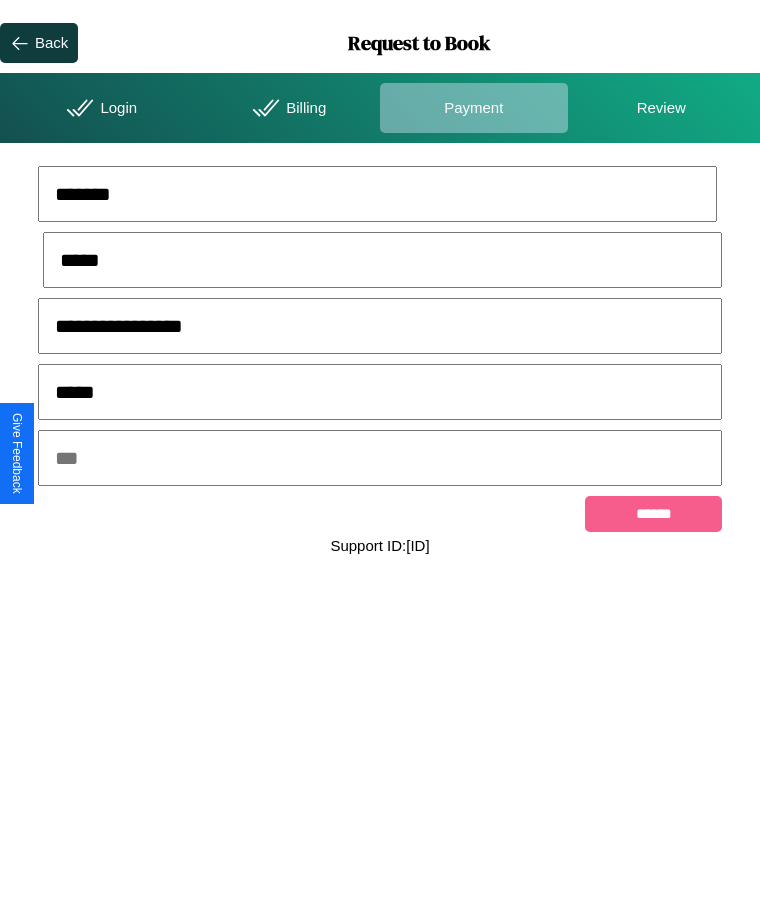 type on "*****" 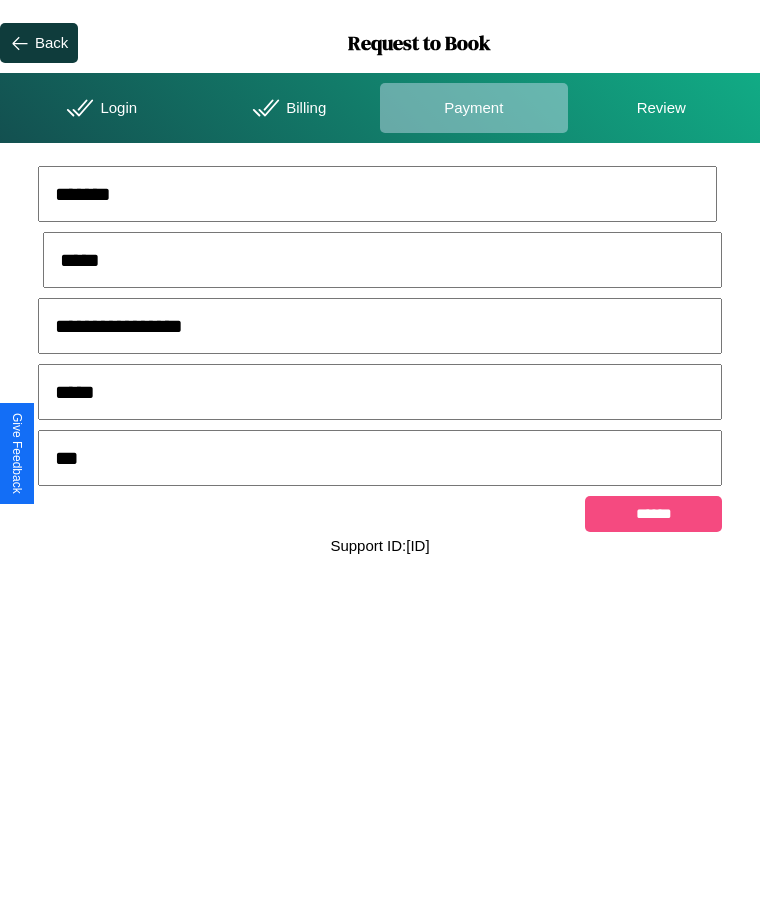 type on "***" 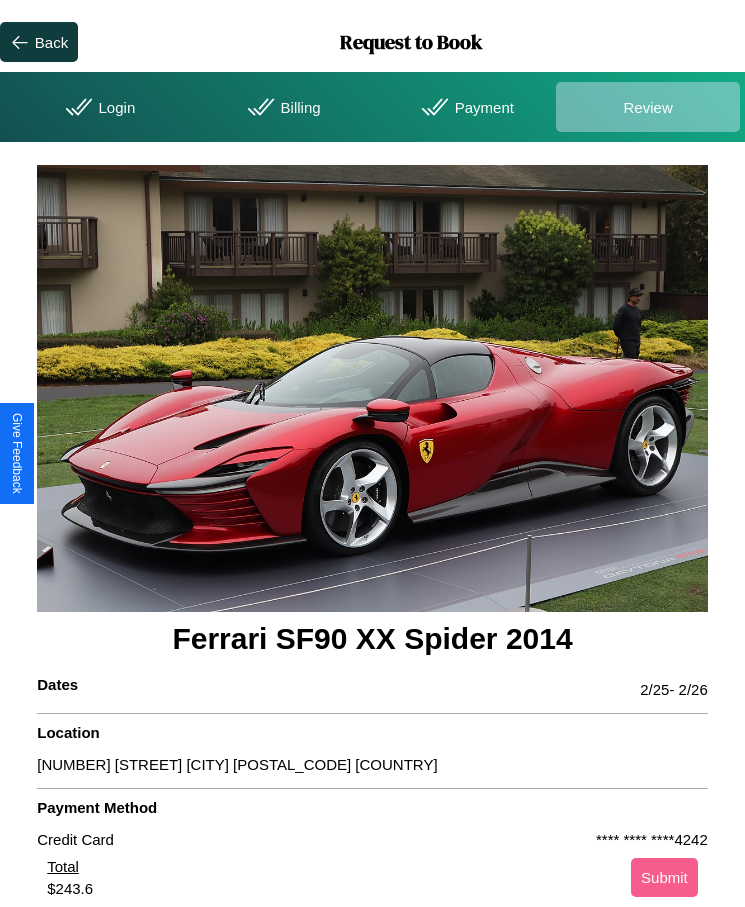 scroll, scrollTop: 2, scrollLeft: 0, axis: vertical 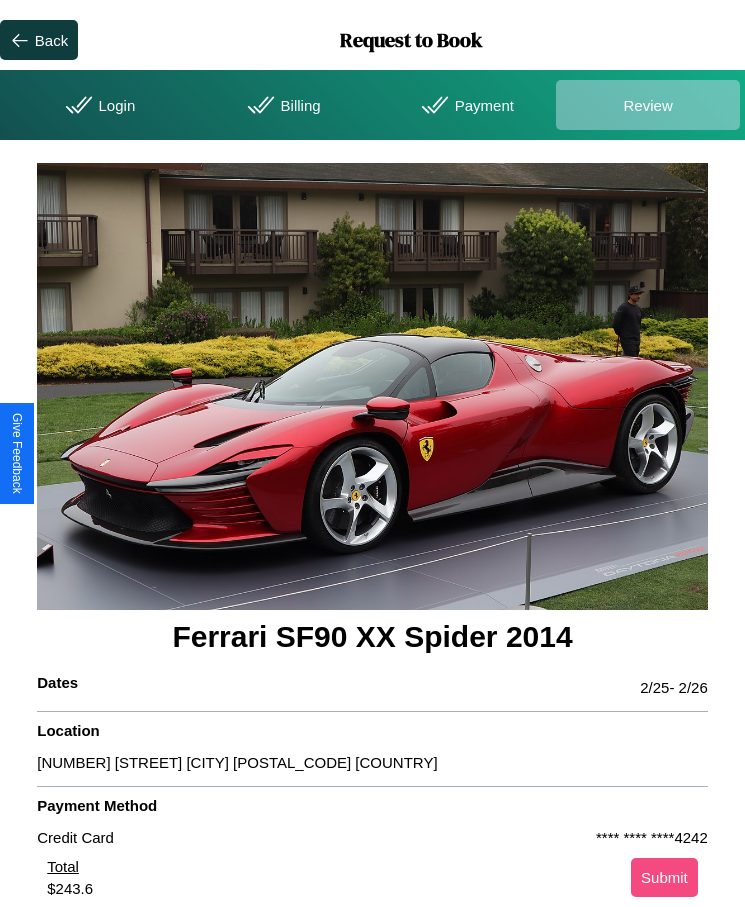 click on "Submit" at bounding box center (664, 877) 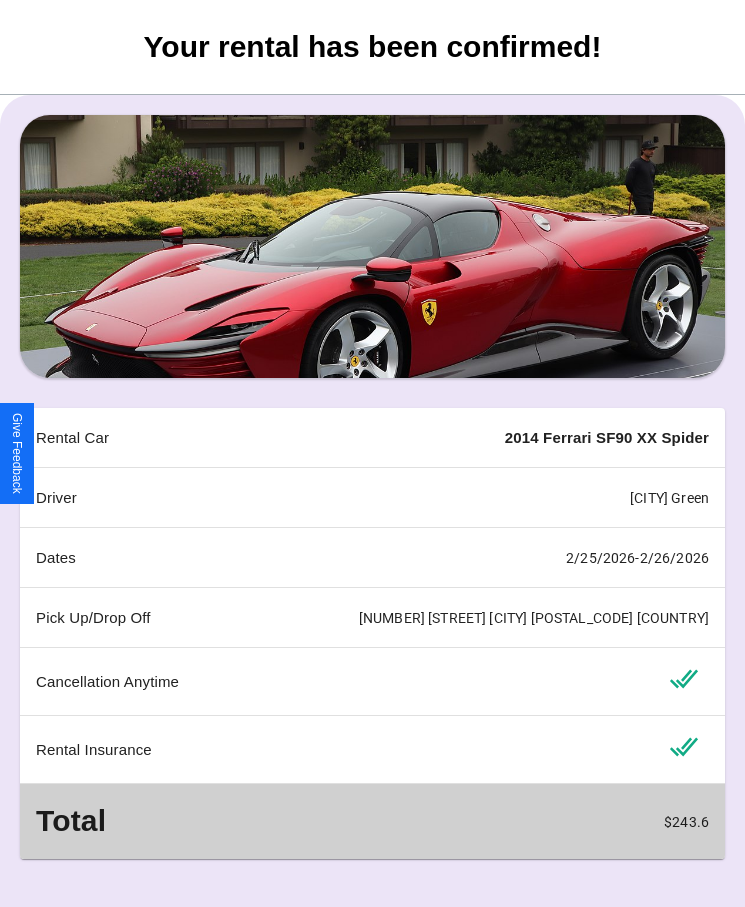 scroll, scrollTop: 162, scrollLeft: 0, axis: vertical 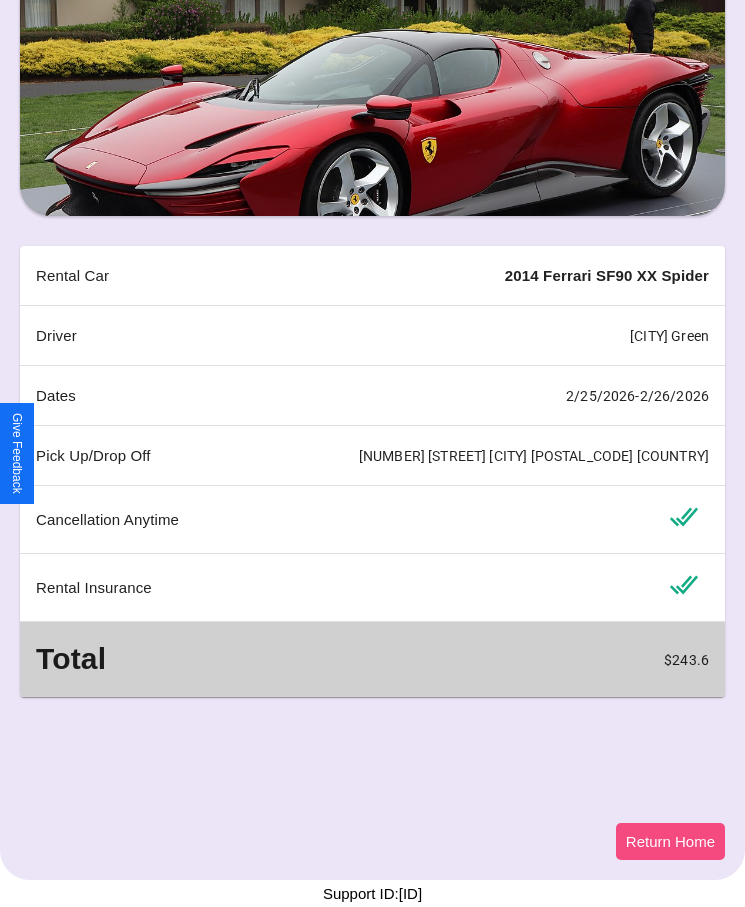 click on "Return Home" at bounding box center [670, 841] 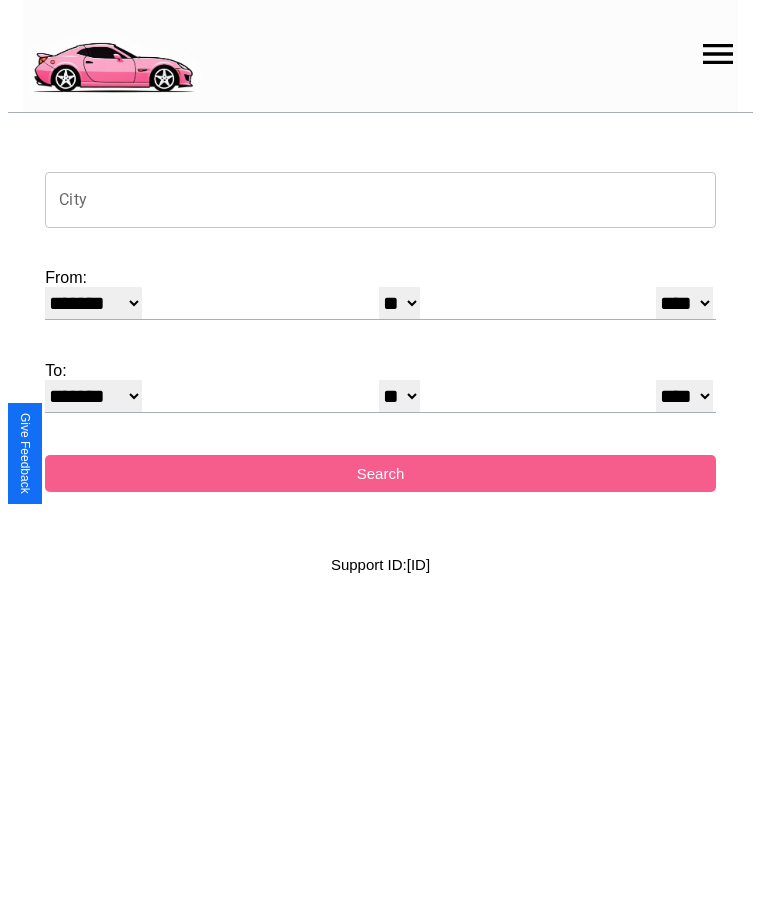 scroll, scrollTop: 0, scrollLeft: 0, axis: both 